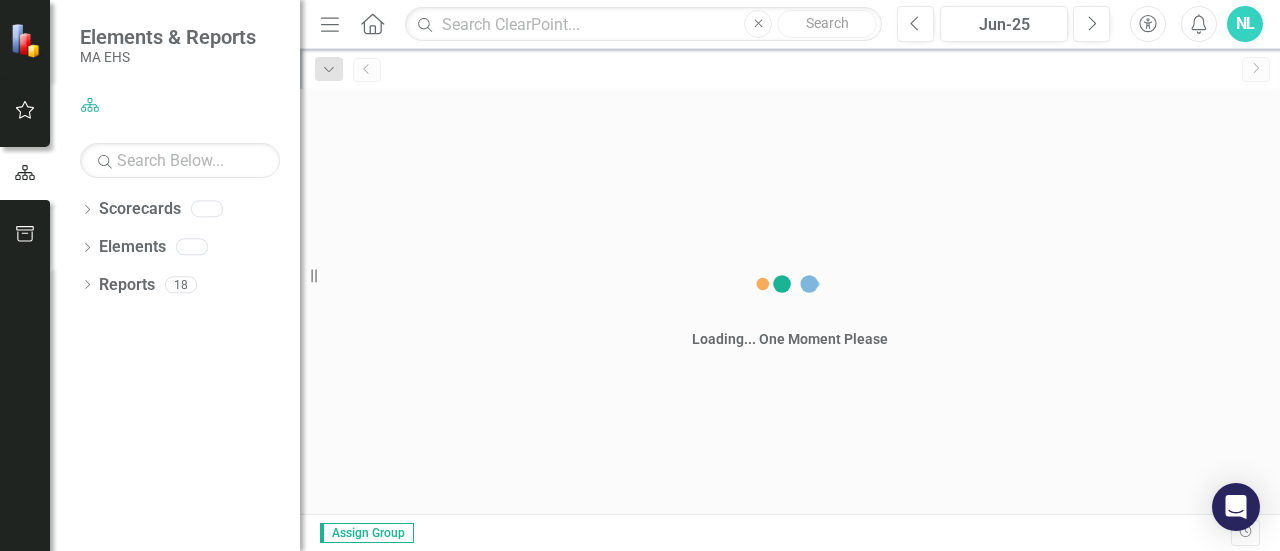 scroll, scrollTop: 0, scrollLeft: 0, axis: both 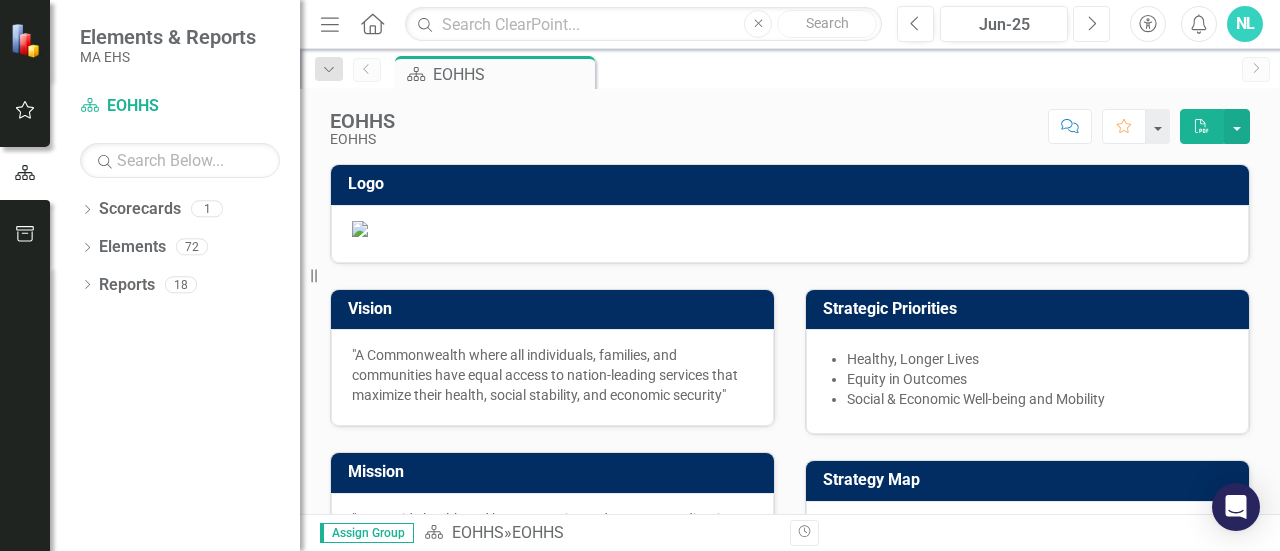 click on "Next" at bounding box center (1091, 24) 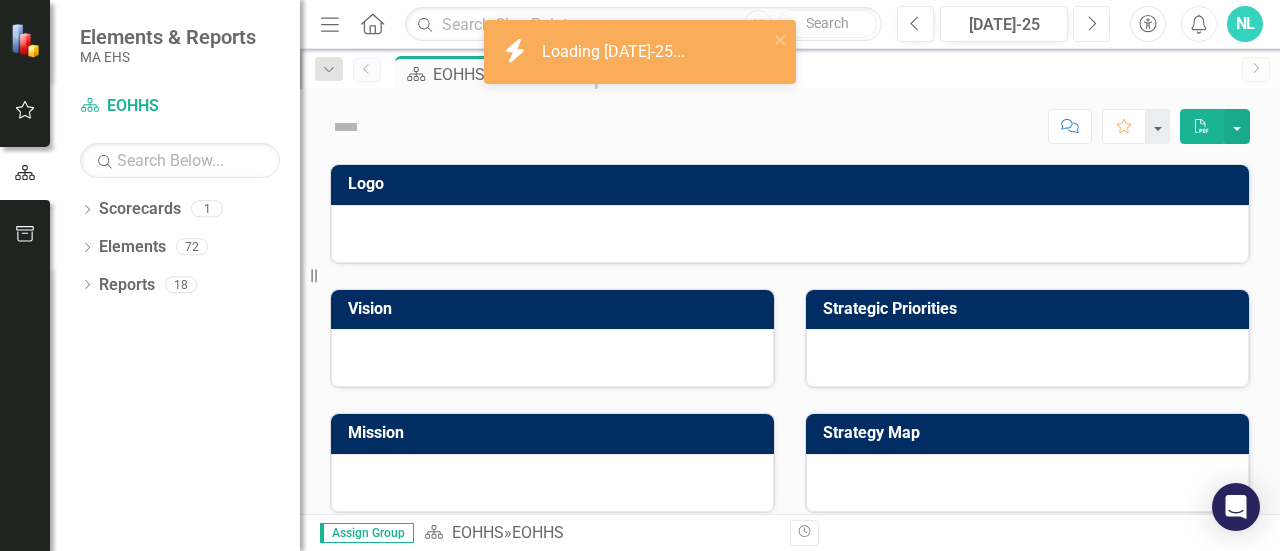 click on "Next" at bounding box center (1091, 24) 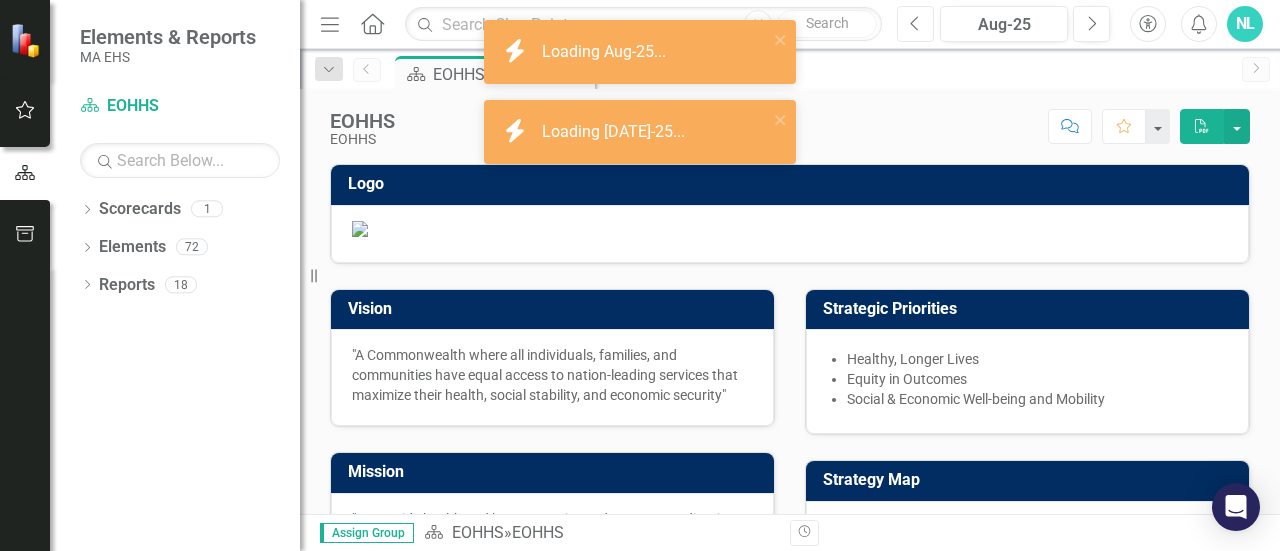 click on "Previous" at bounding box center [915, 24] 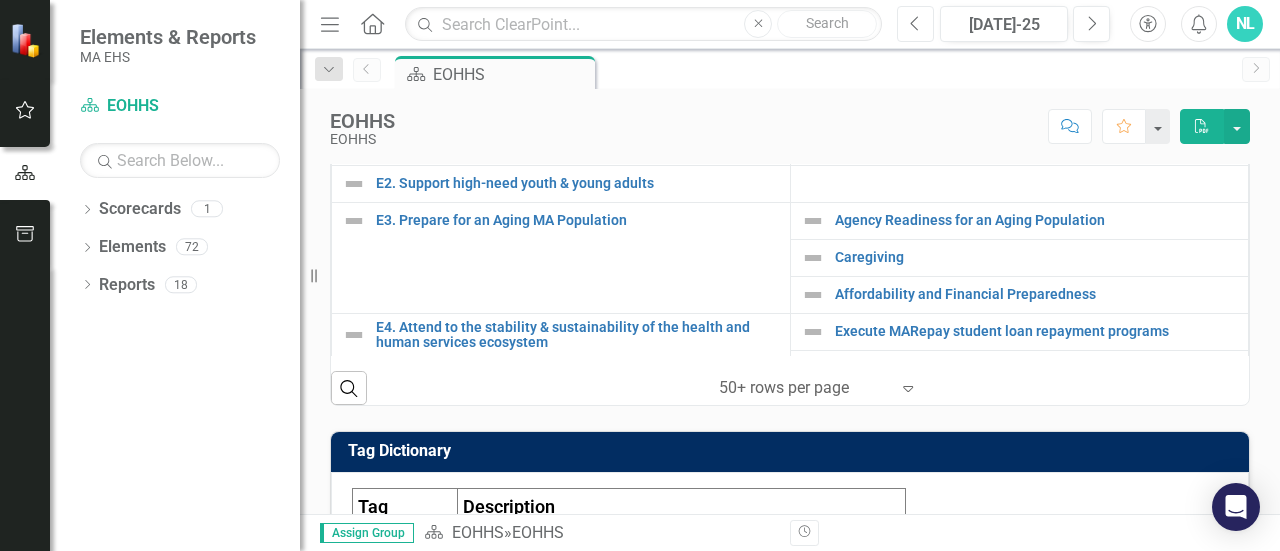 scroll, scrollTop: 716, scrollLeft: 0, axis: vertical 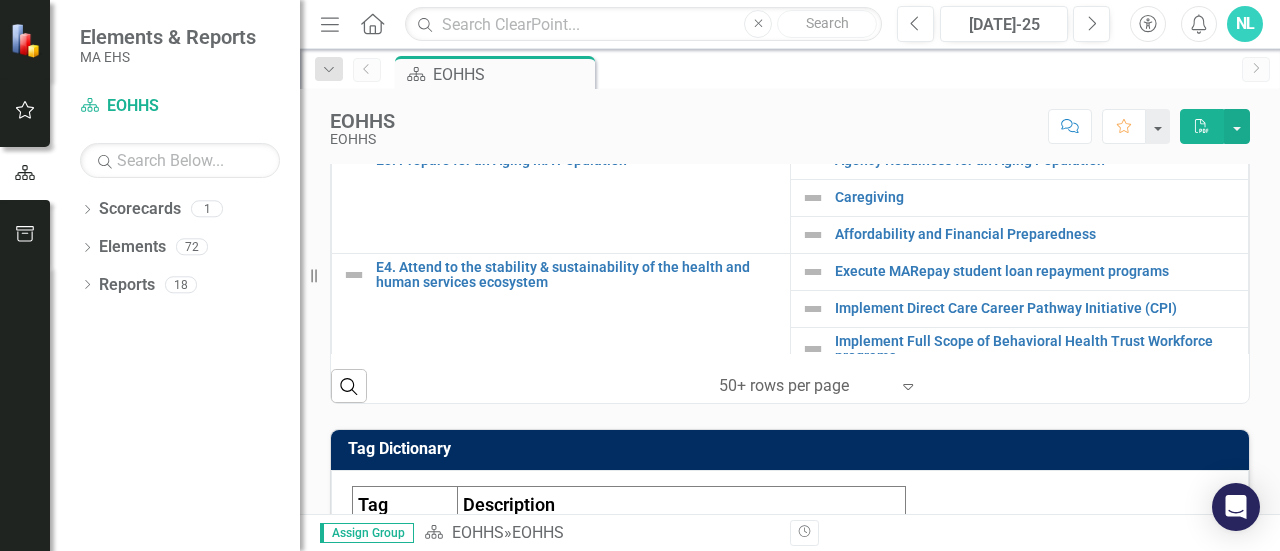 click on "Establish cross-HHS network for health equity" at bounding box center [1020, 87] 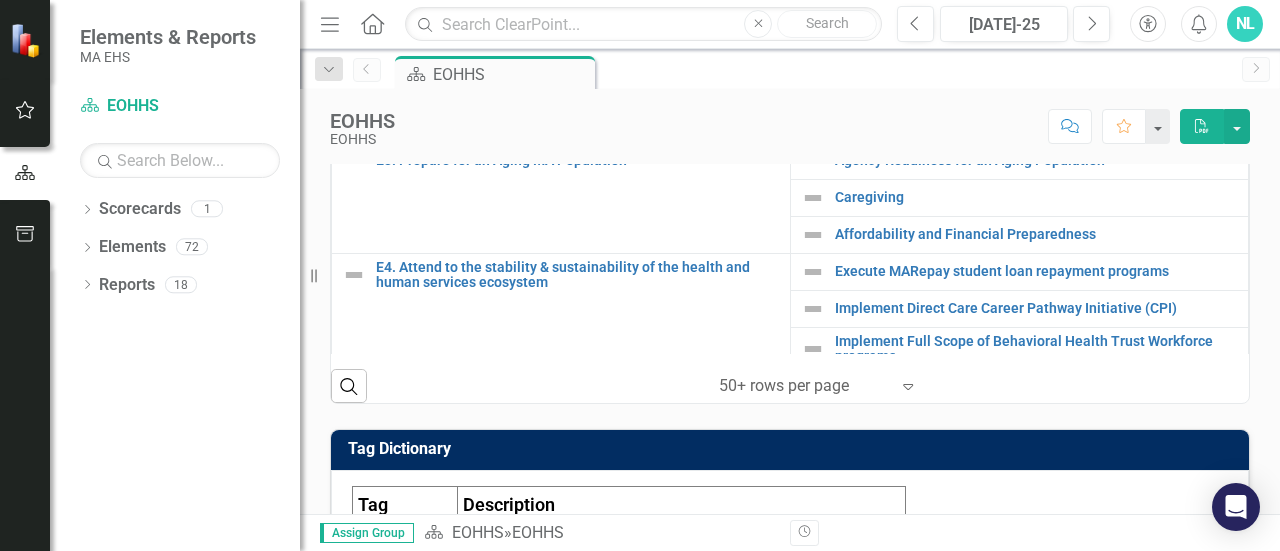 click on "Establish cross-HHS network for health equity" at bounding box center [1037, 86] 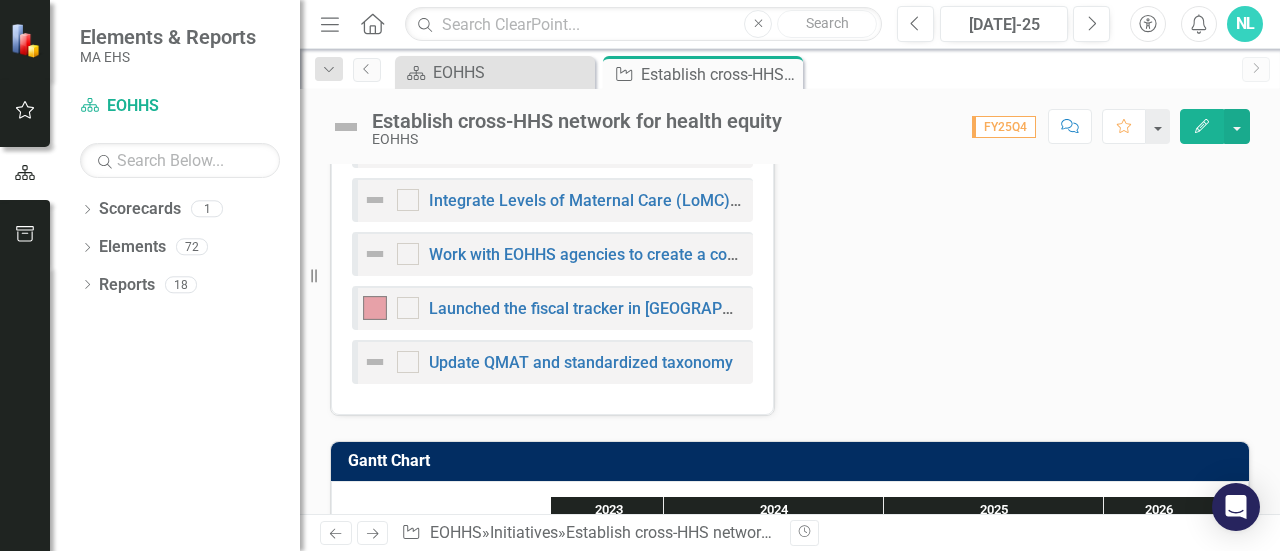 scroll, scrollTop: 1503, scrollLeft: 0, axis: vertical 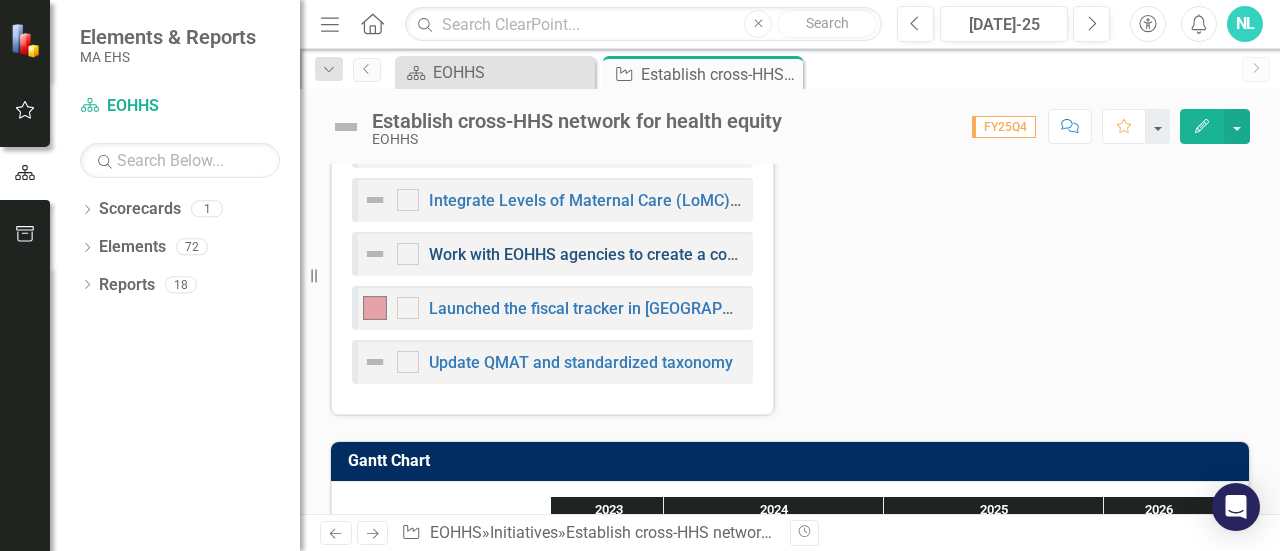 click on "Work with EOHHS agencies to create a community relationship database cataloguing the agencies’ relationships in all 30 AHEM communities." at bounding box center (936, 254) 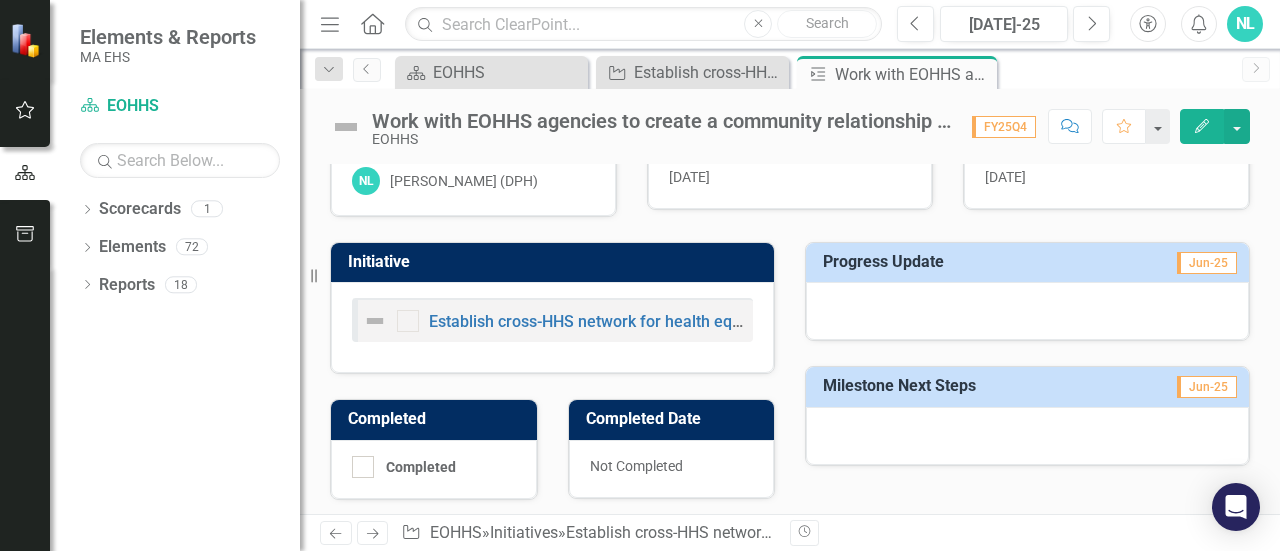 scroll, scrollTop: 0, scrollLeft: 0, axis: both 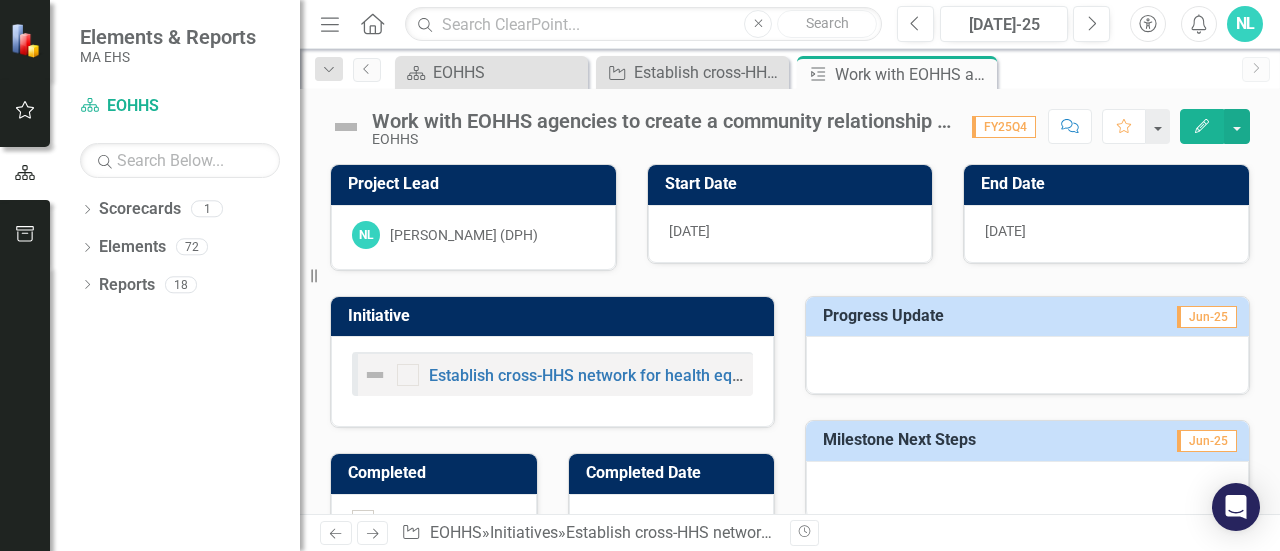 click on "Edit" at bounding box center [1202, 126] 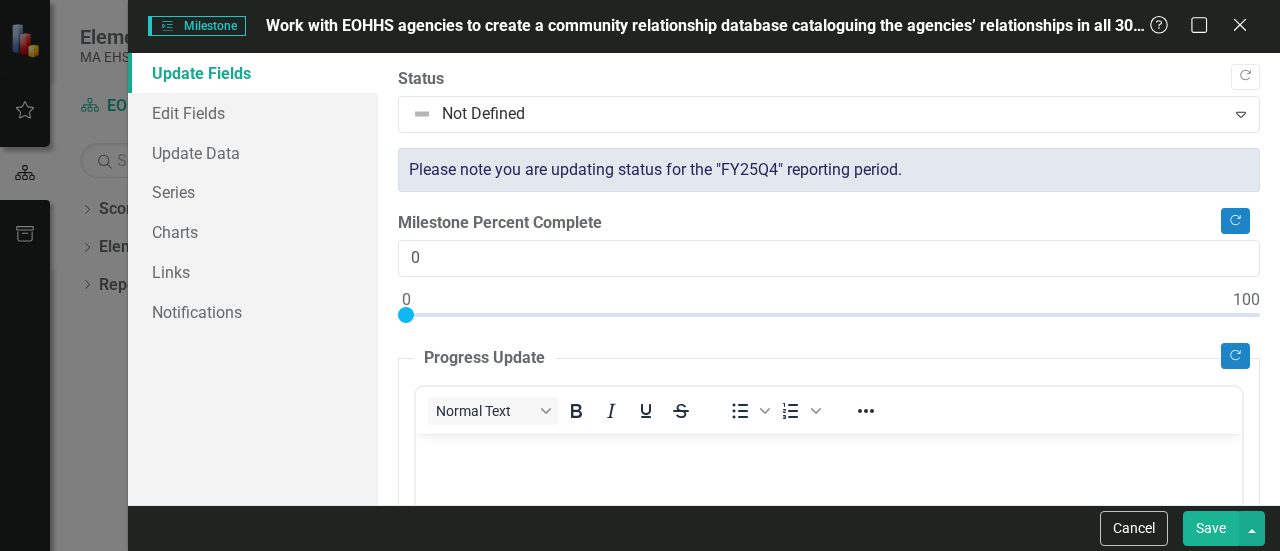 scroll, scrollTop: 0, scrollLeft: 0, axis: both 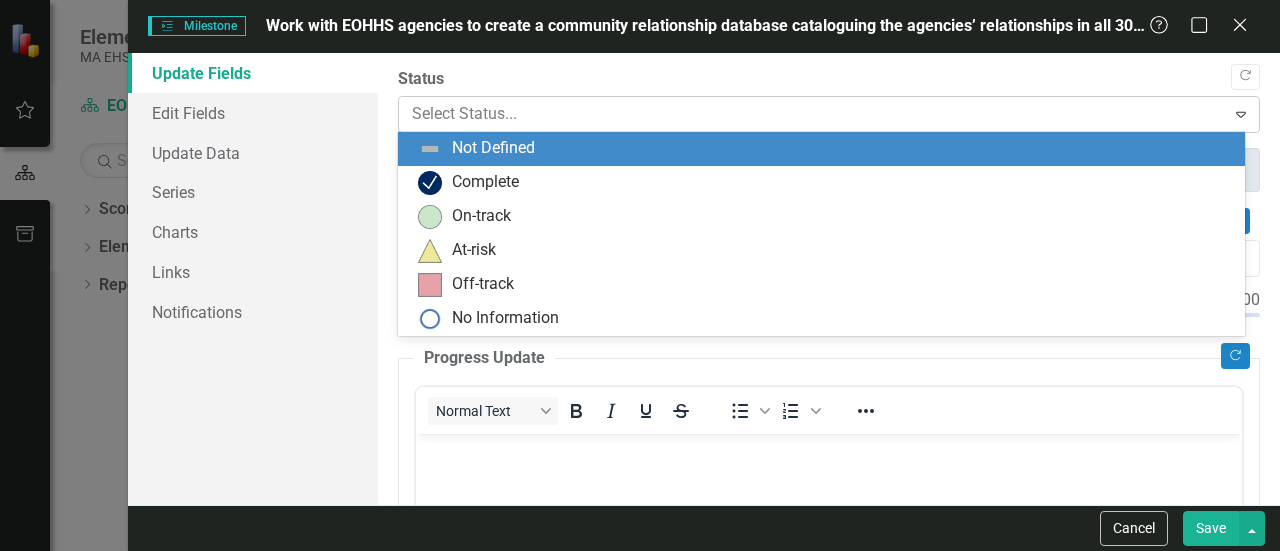 click at bounding box center (812, 114) 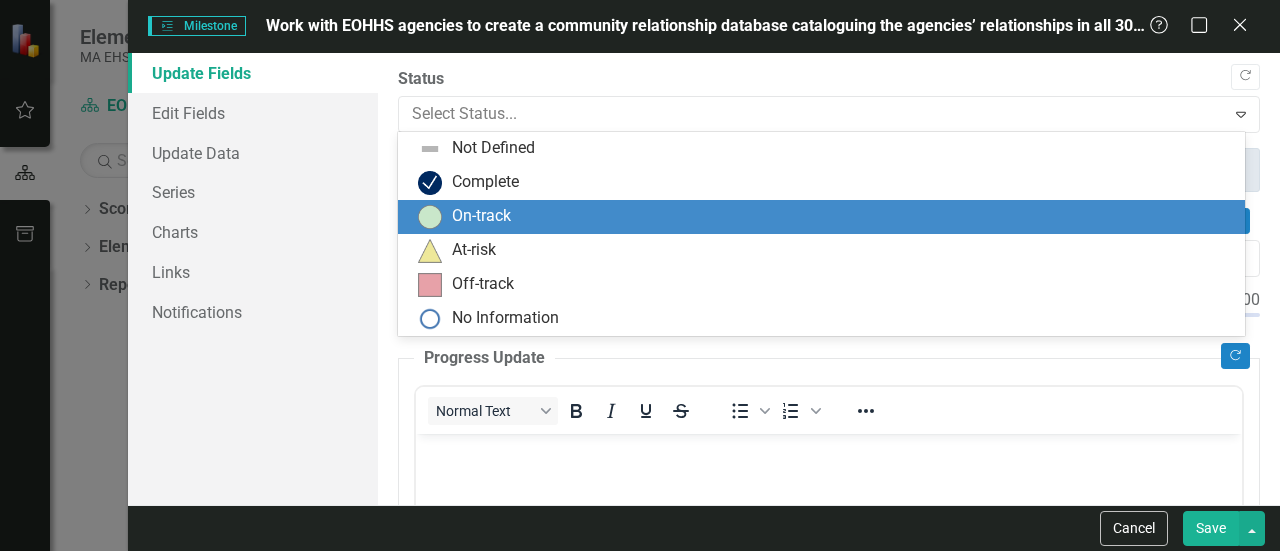 click on "On-track" at bounding box center [825, 217] 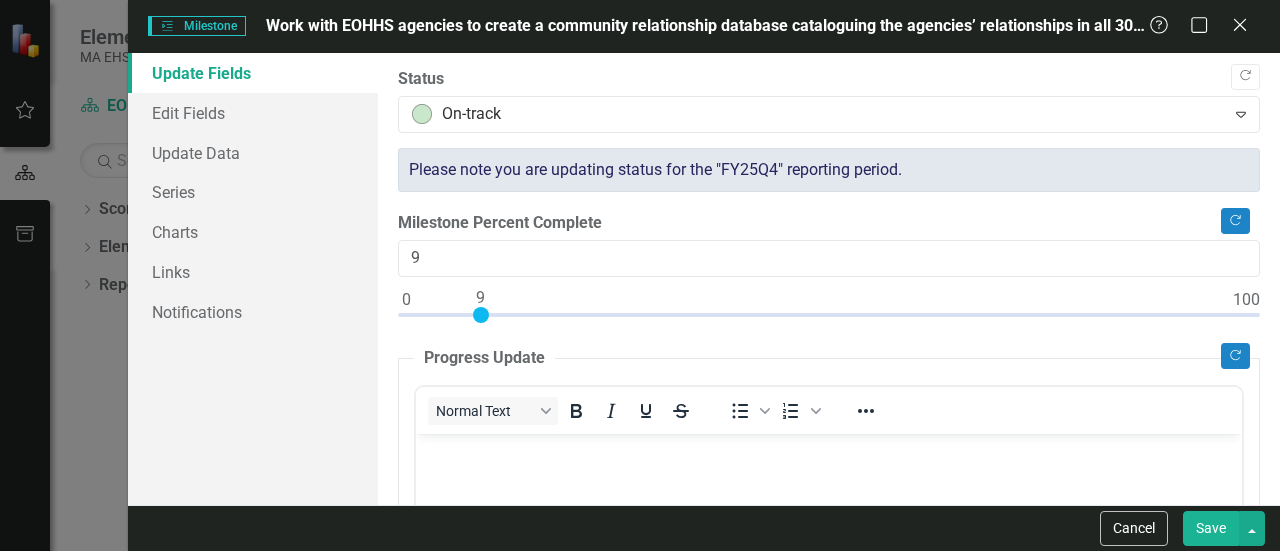type on "10" 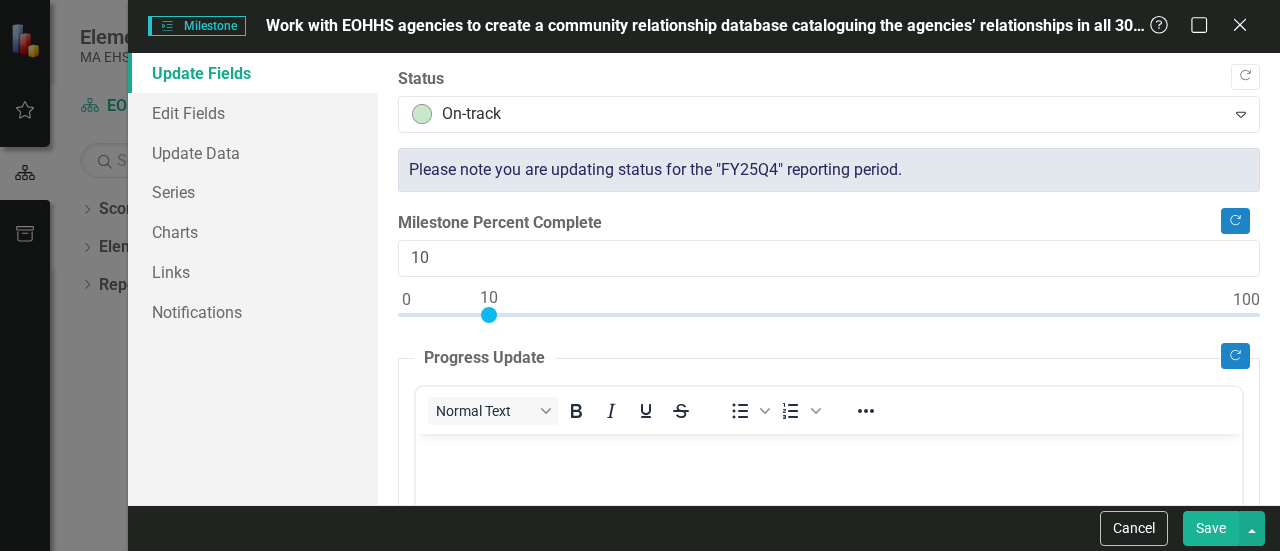 drag, startPoint x: 406, startPoint y: 313, endPoint x: 492, endPoint y: 332, distance: 88.07383 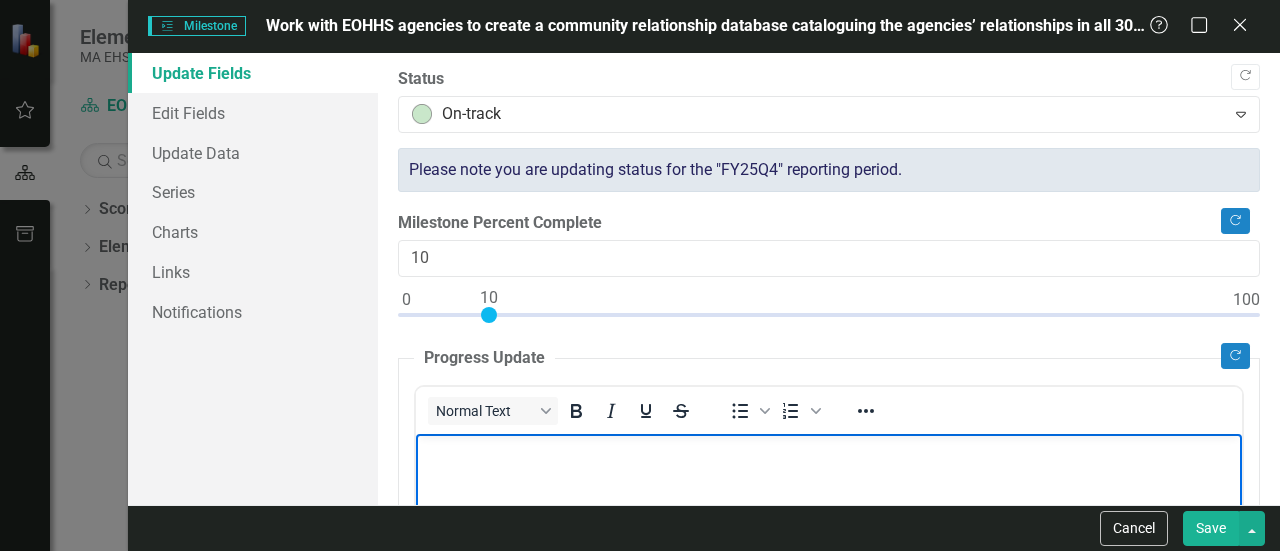click at bounding box center [829, 450] 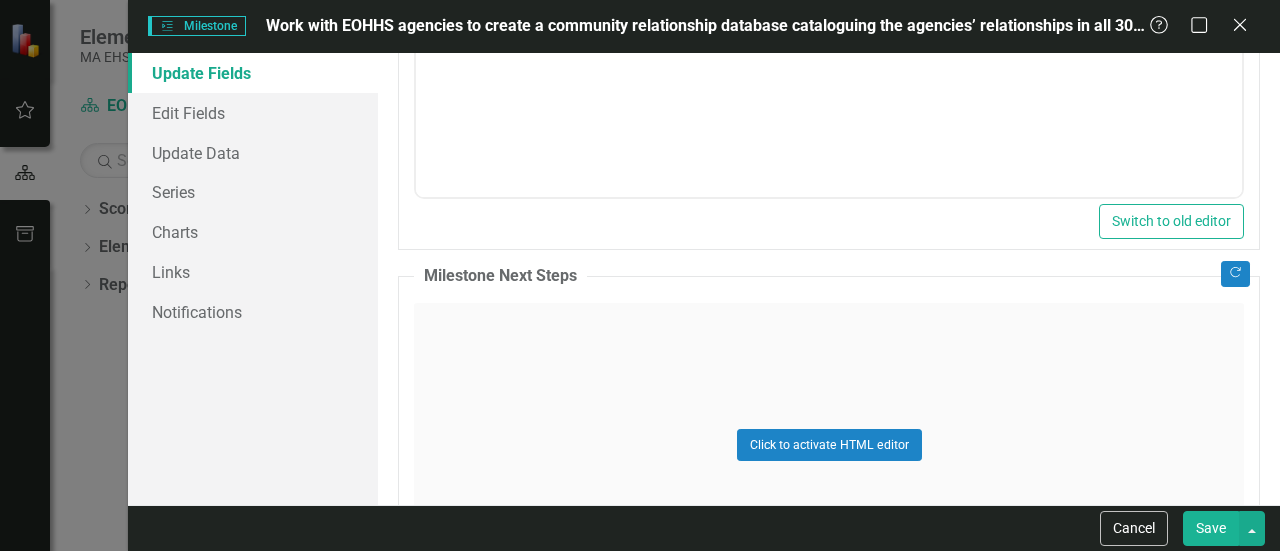 scroll, scrollTop: 1263, scrollLeft: 0, axis: vertical 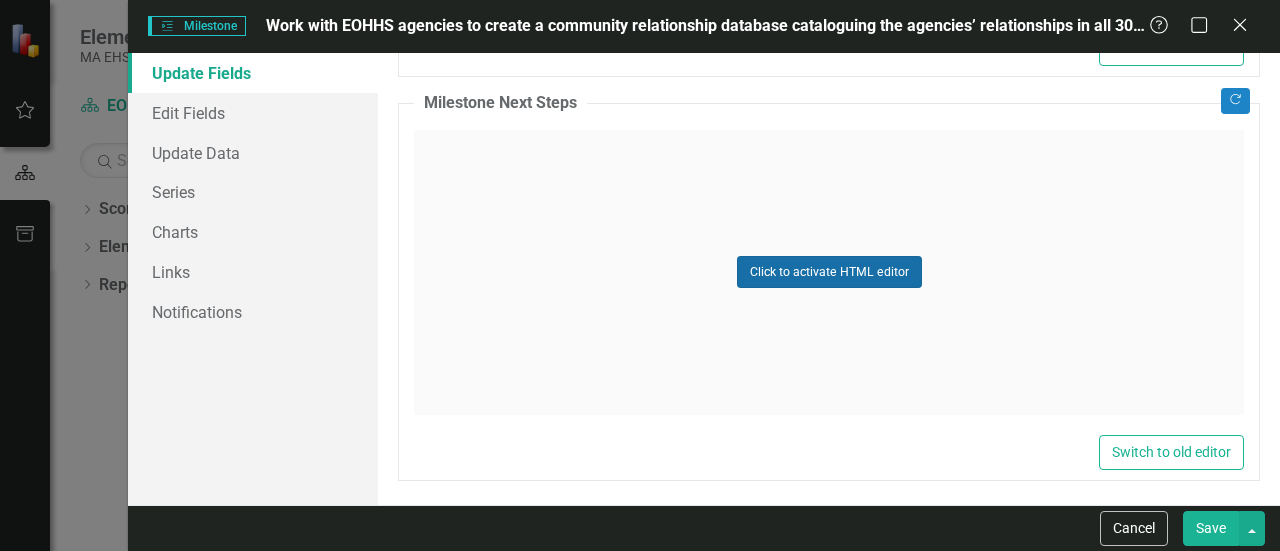 click on "Click to activate HTML editor" at bounding box center [829, 272] 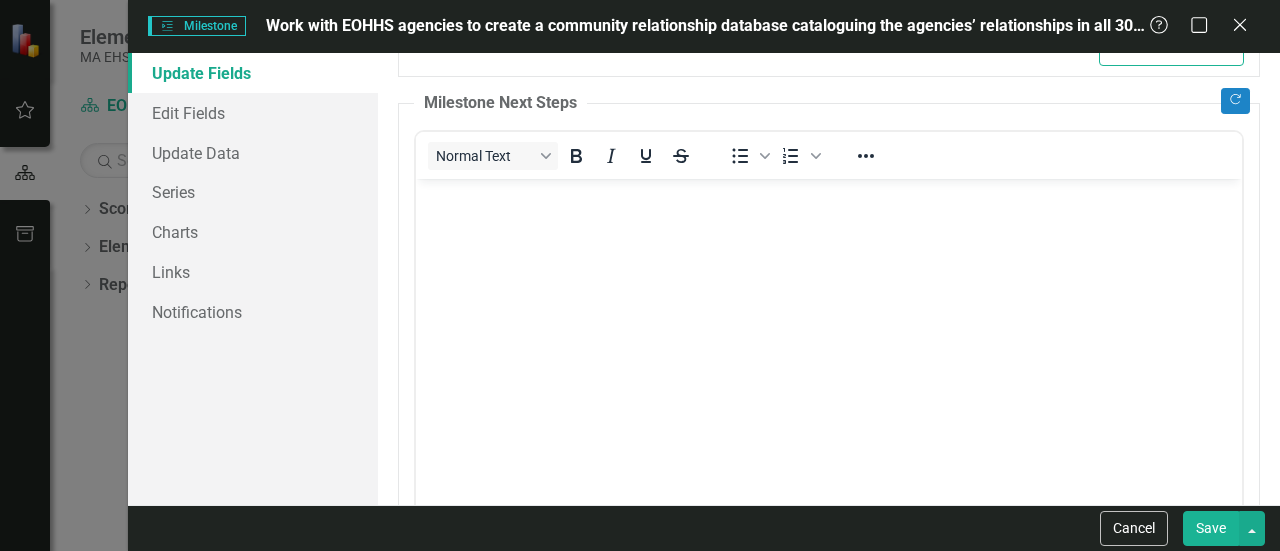 scroll, scrollTop: 1263, scrollLeft: 0, axis: vertical 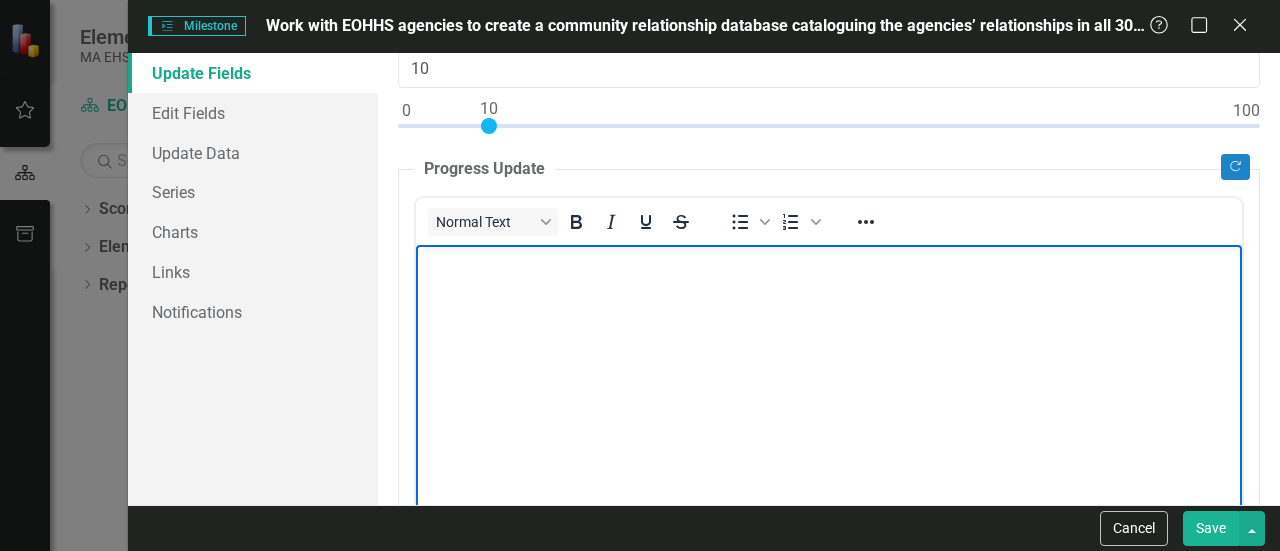 click at bounding box center (829, 394) 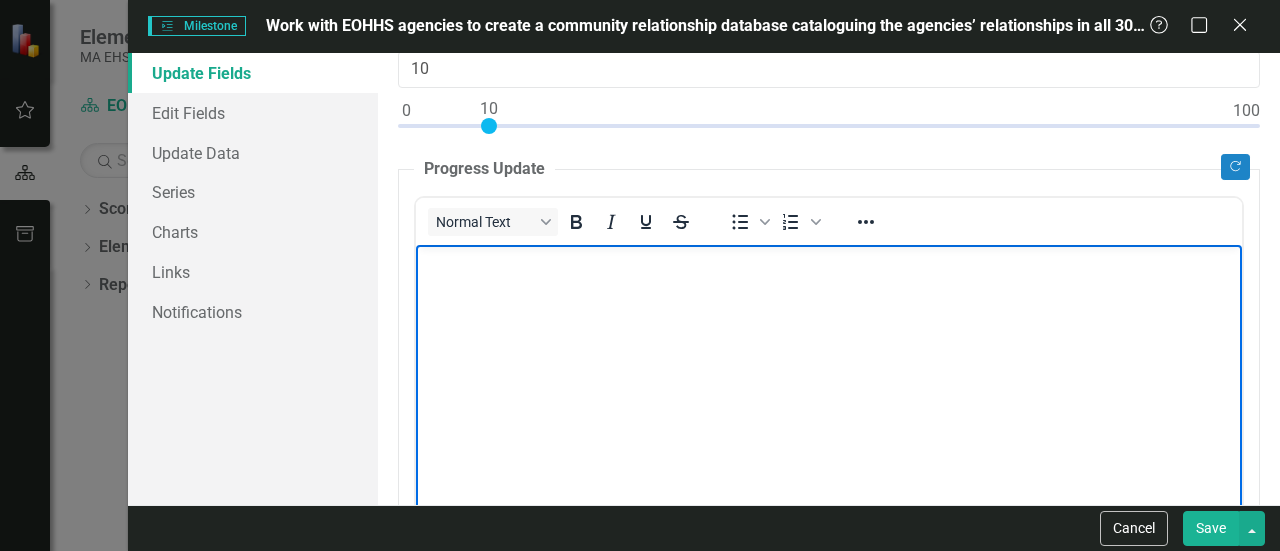 type 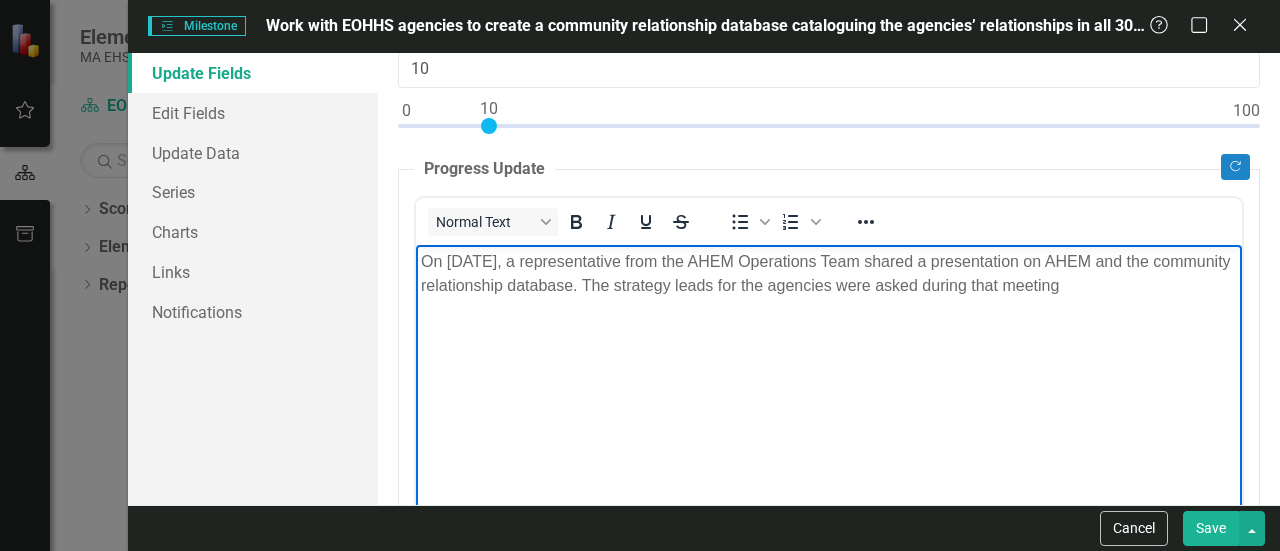 drag, startPoint x: 847, startPoint y: 291, endPoint x: 823, endPoint y: 289, distance: 24.083189 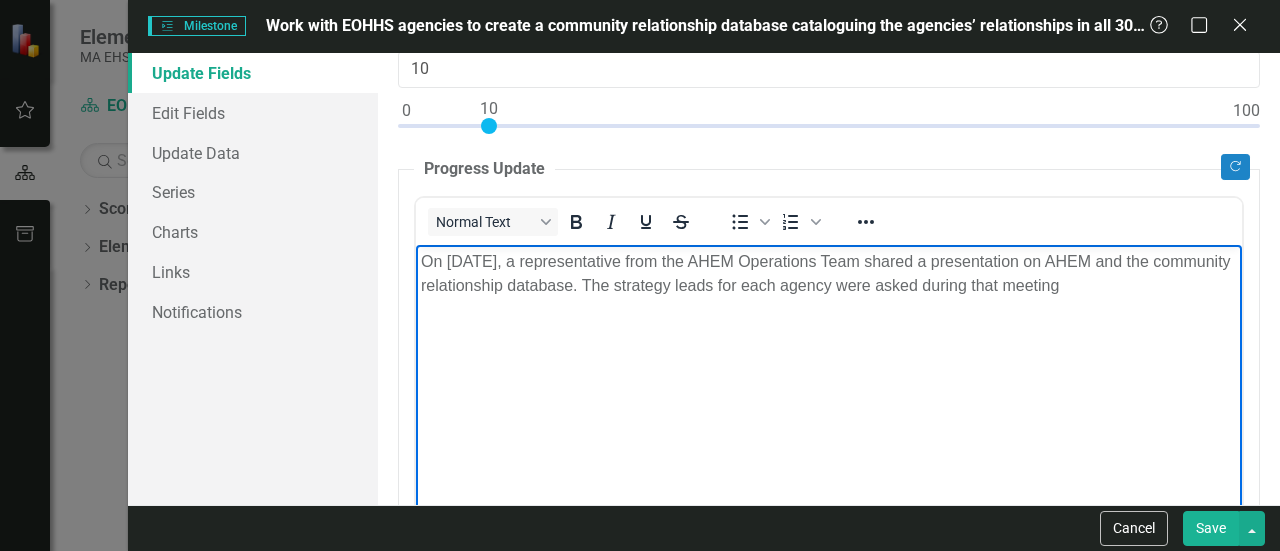 click on "On [DATE], a representative from the AHEM Operations Team shared a presentation on AHEM and the community relationship database. The strategy leads for each agency were asked during that meeting" at bounding box center (829, 273) 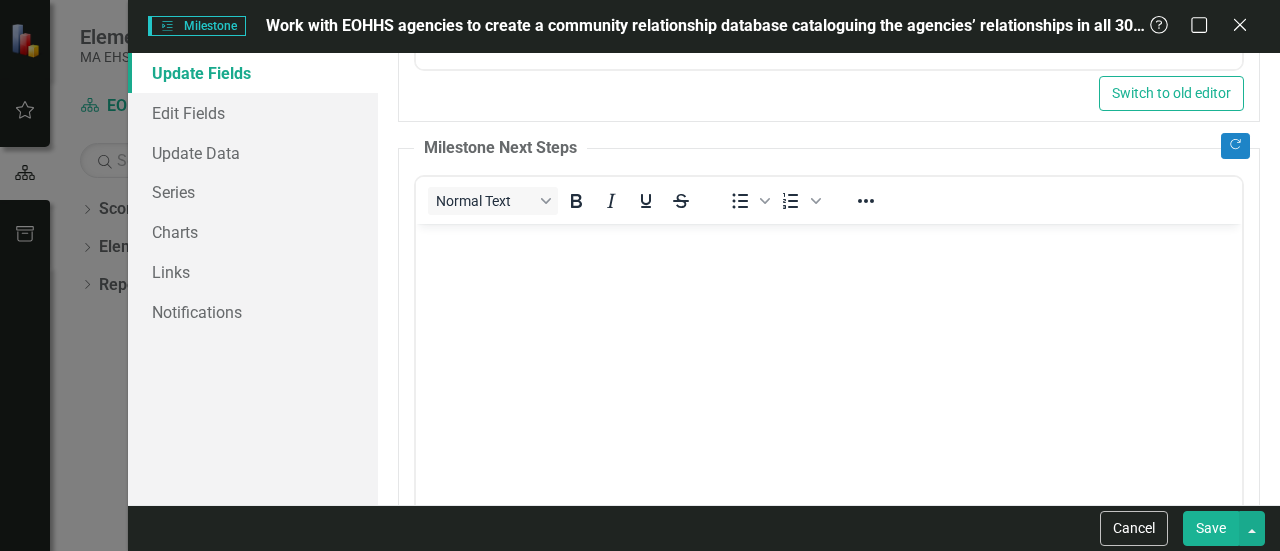 scroll, scrollTop: 1247, scrollLeft: 0, axis: vertical 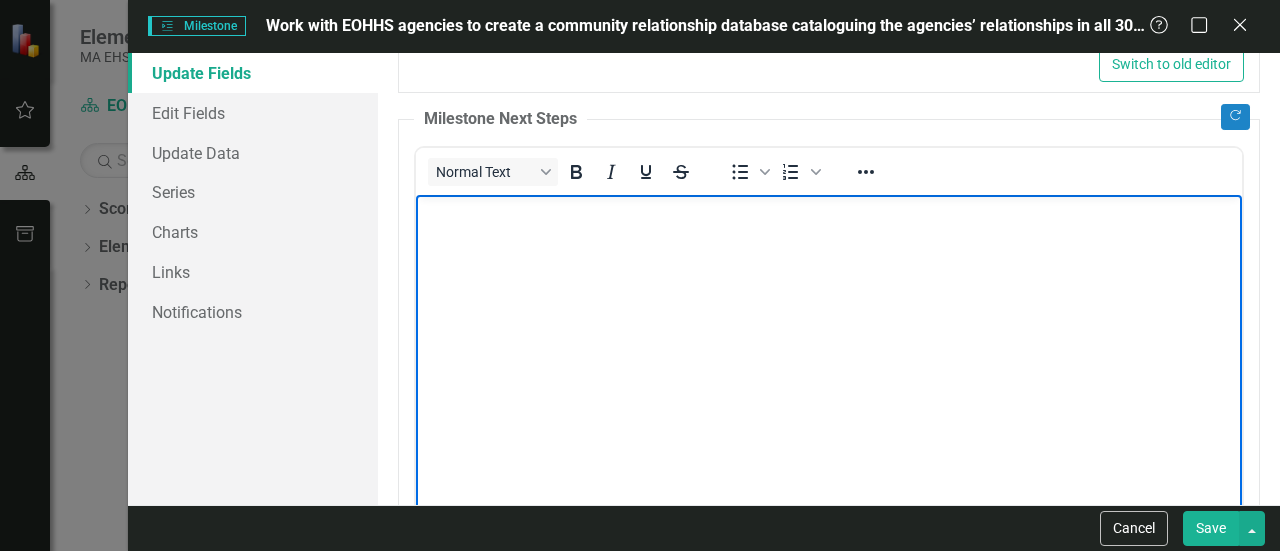 click at bounding box center (829, 344) 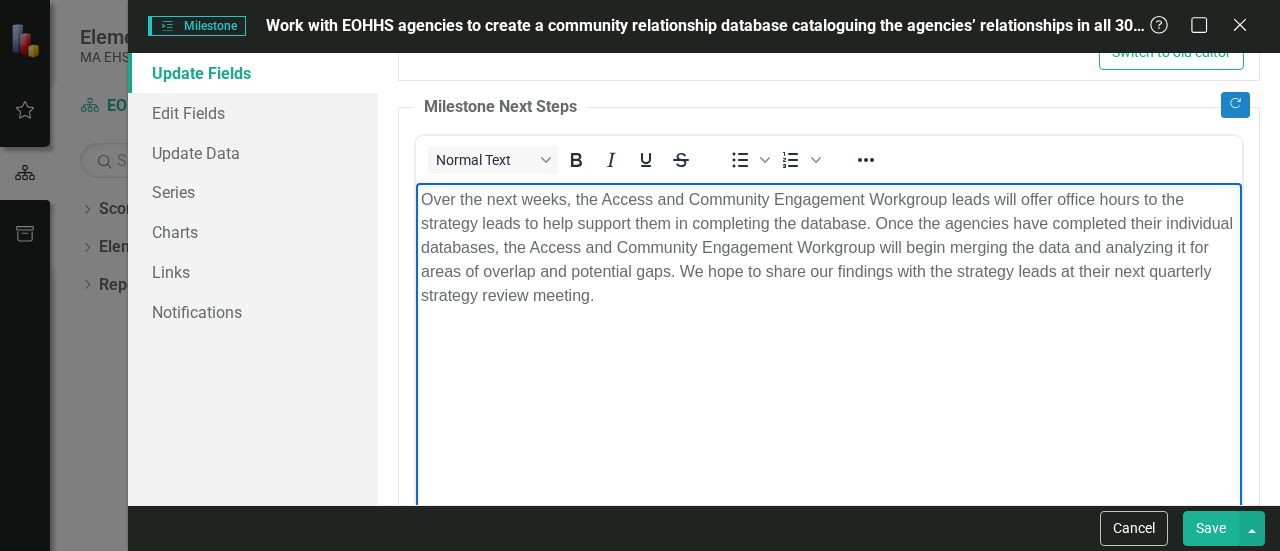 scroll, scrollTop: 1363, scrollLeft: 0, axis: vertical 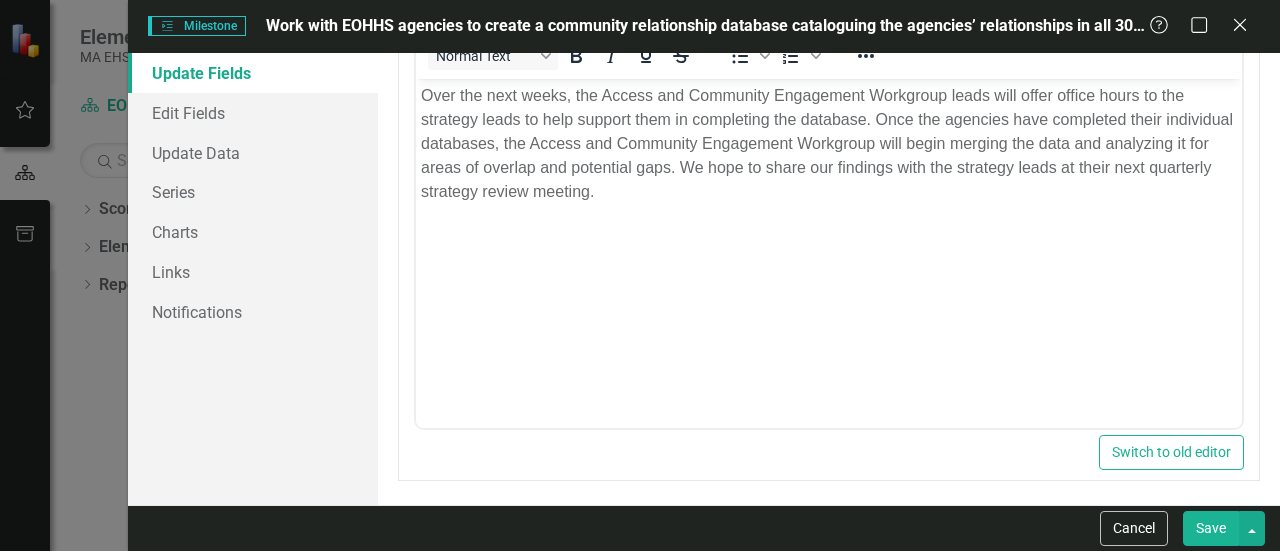 click on "Save" at bounding box center (1211, 528) 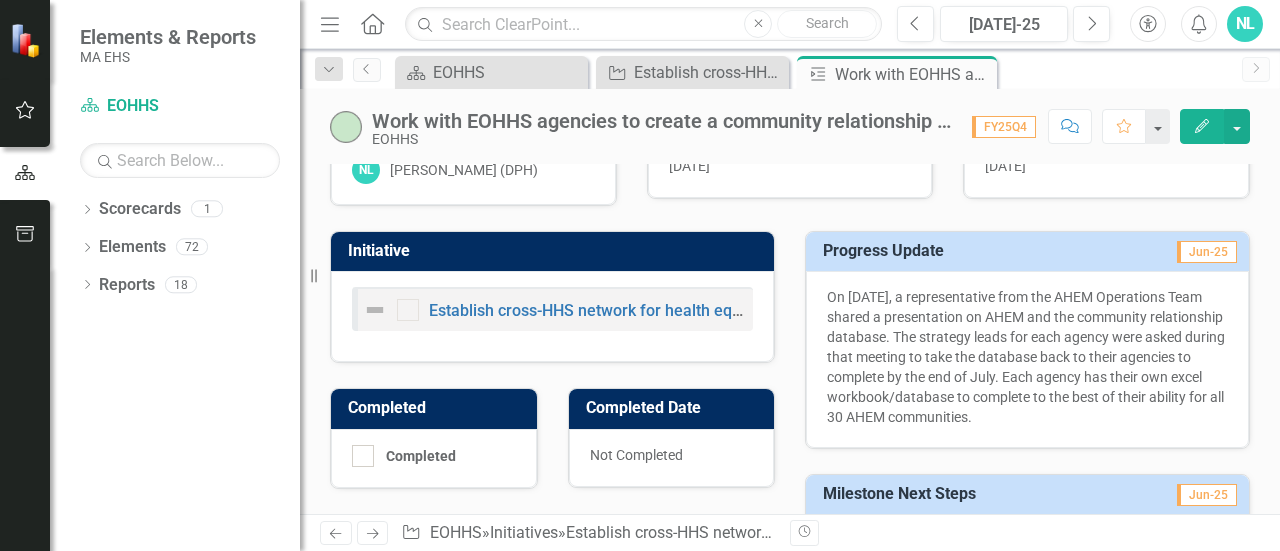 scroll, scrollTop: 0, scrollLeft: 0, axis: both 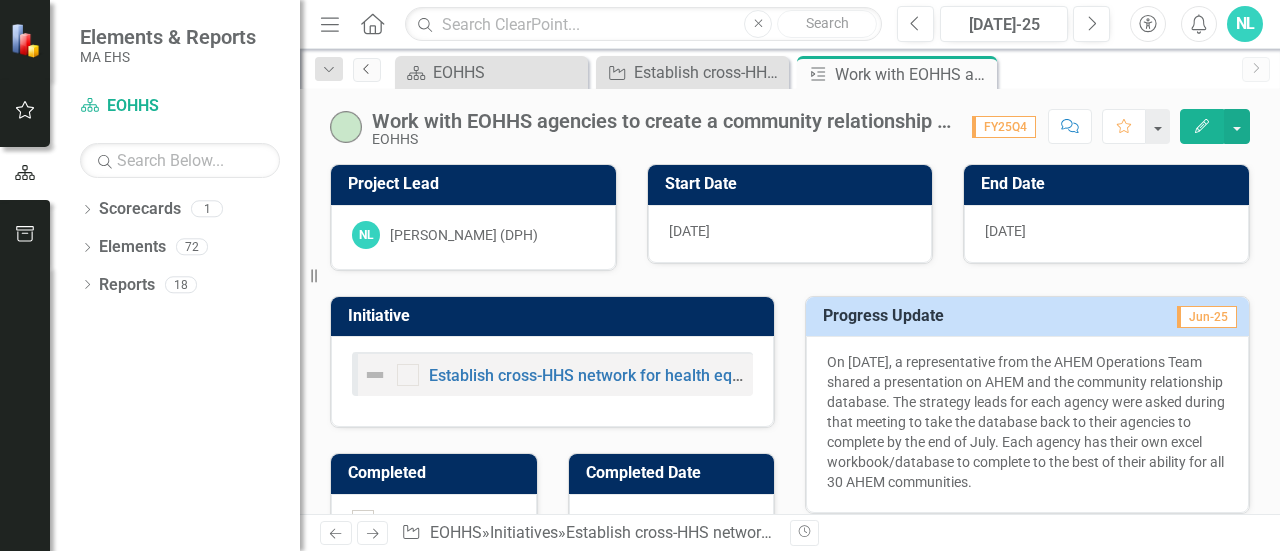 click on "Previous" at bounding box center (367, 70) 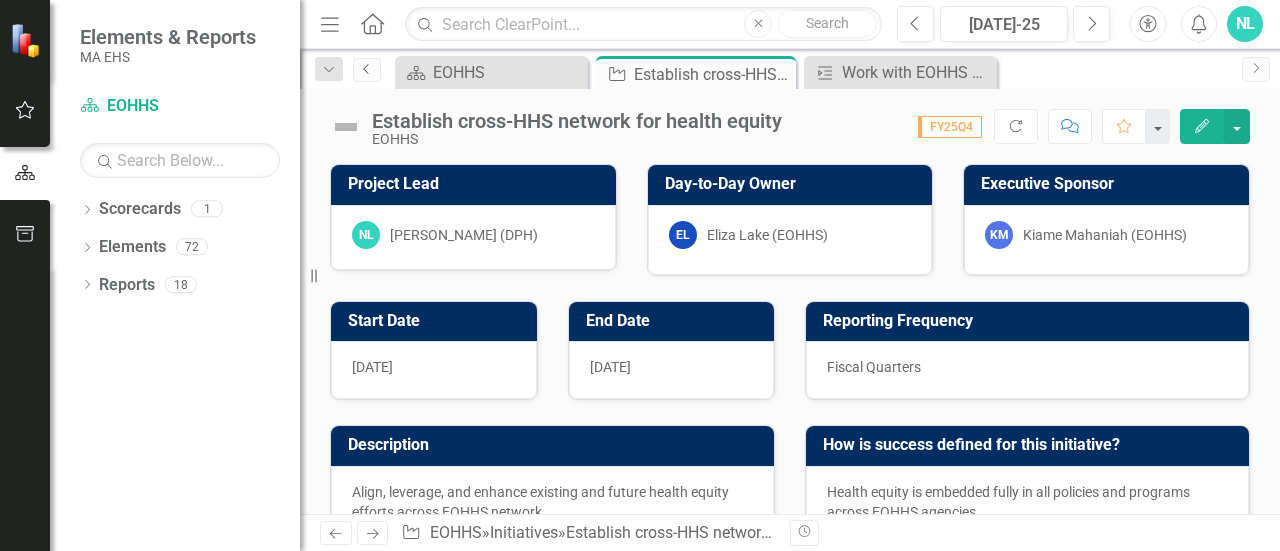 checkbox on "true" 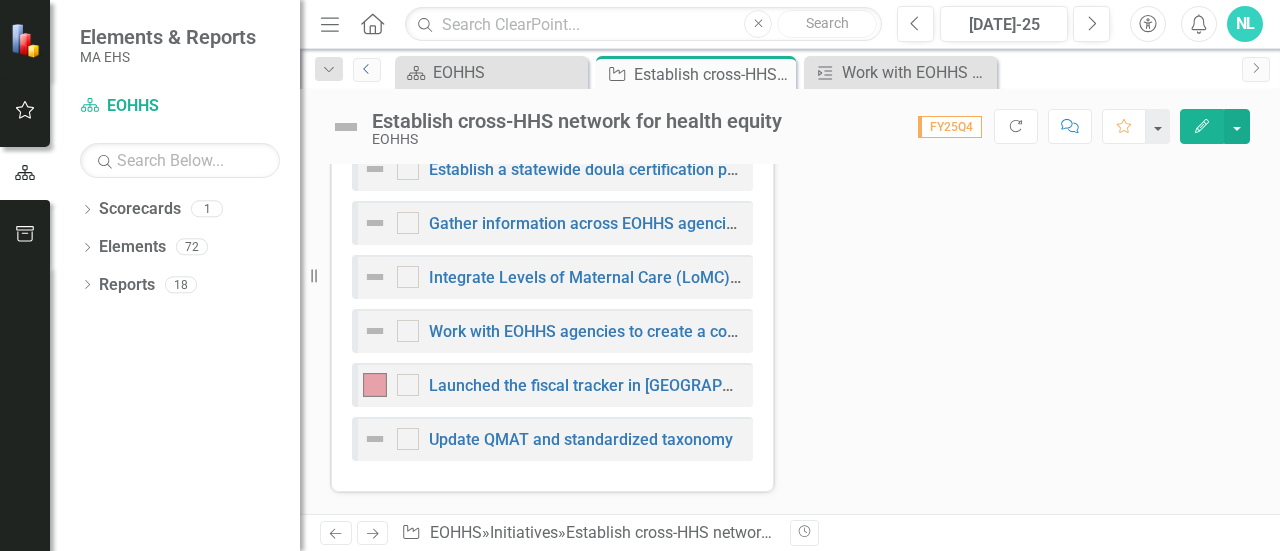 scroll, scrollTop: 1425, scrollLeft: 0, axis: vertical 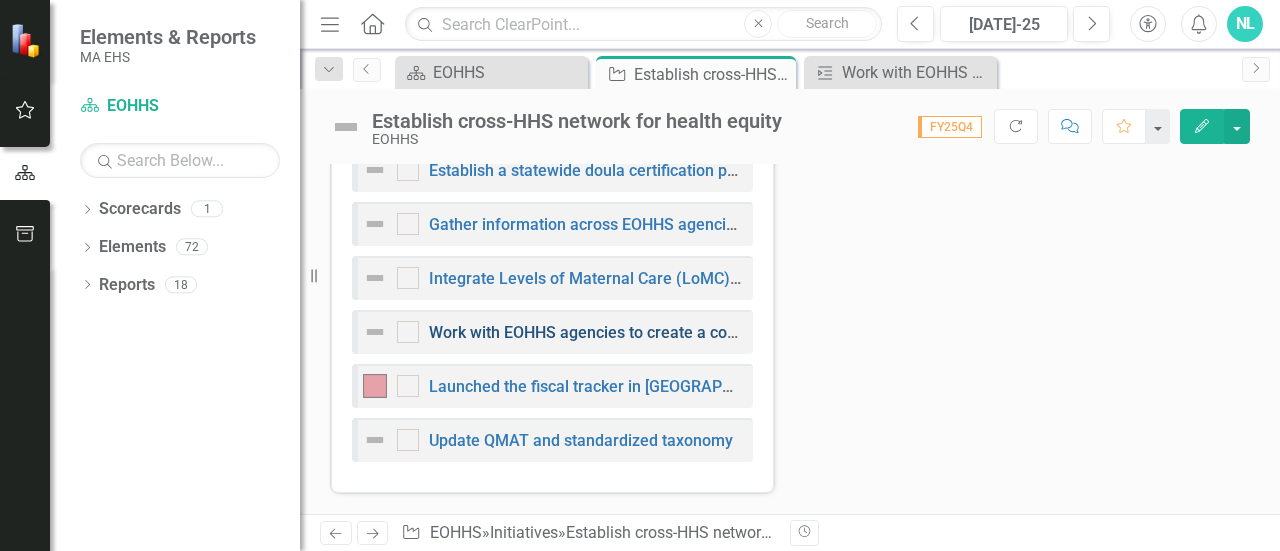 click on "Work with EOHHS agencies to create a community relationship database cataloguing the agencies’ relationships in all 30 AHEM communities." at bounding box center [936, 332] 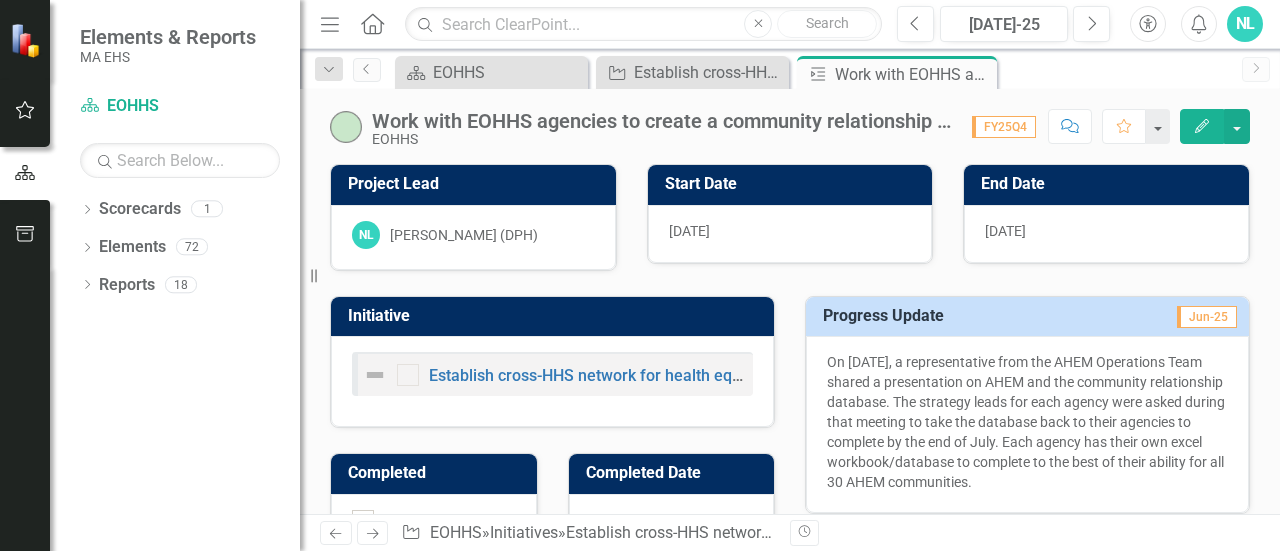 click on "Edit" 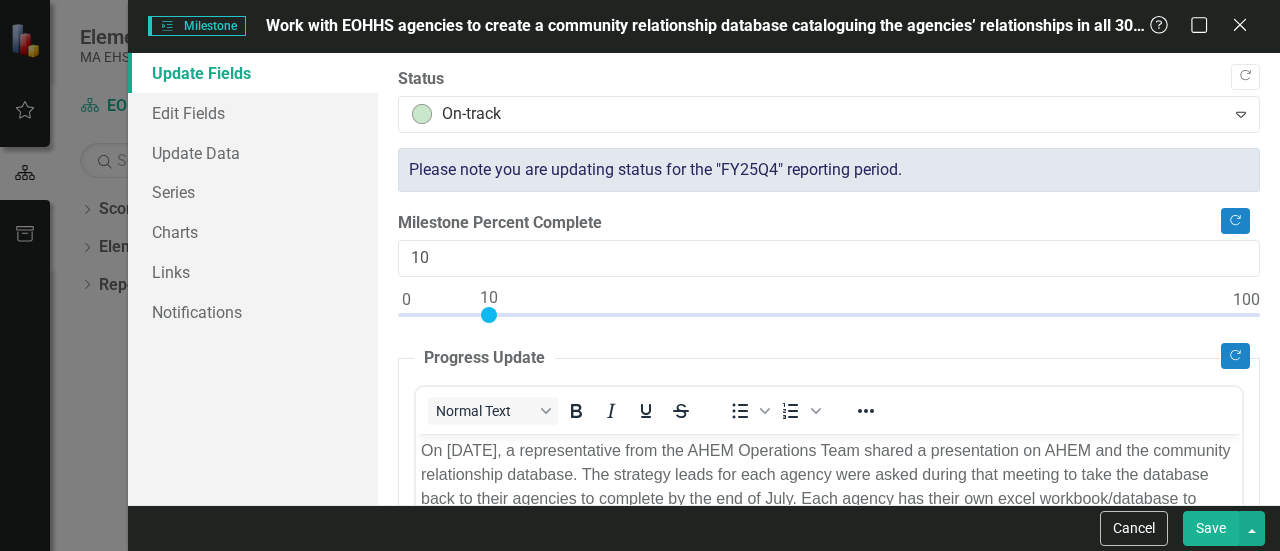 scroll, scrollTop: 0, scrollLeft: 0, axis: both 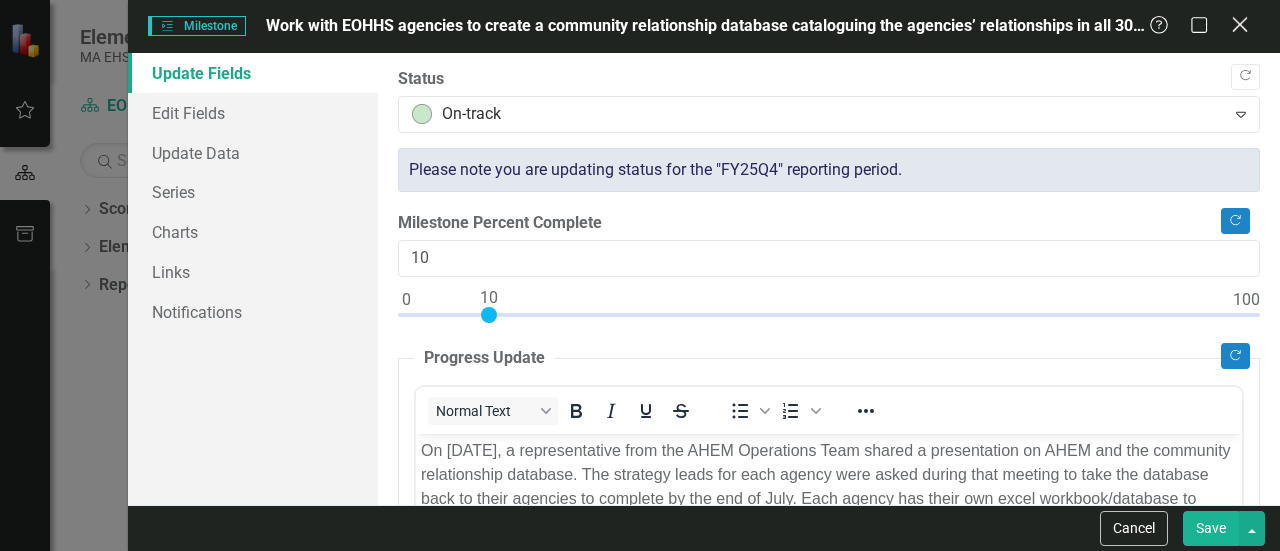click on "Close" 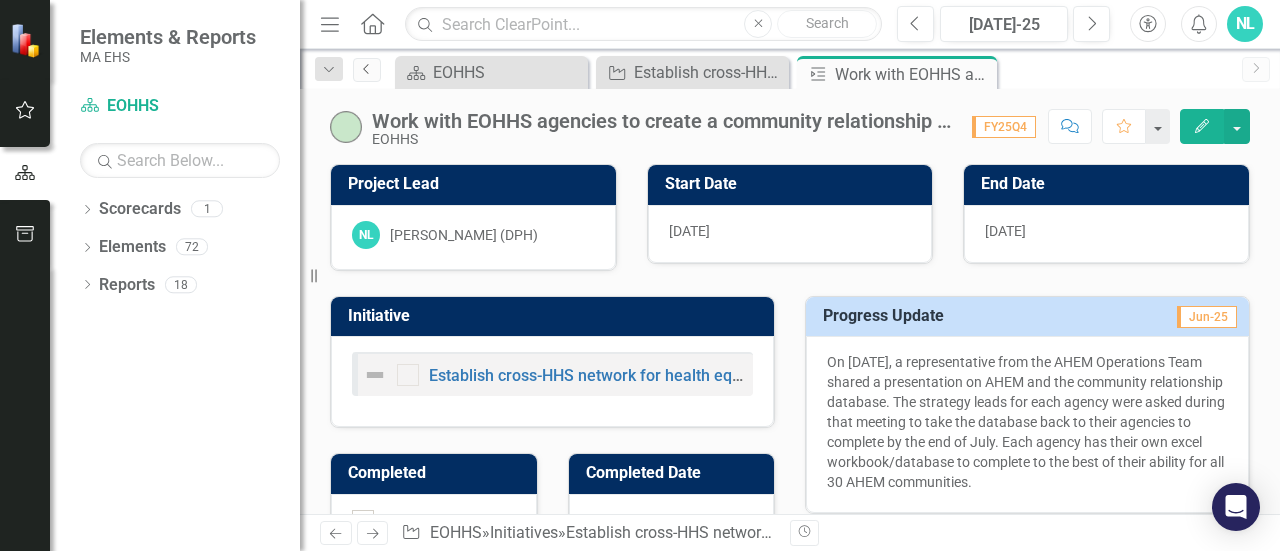 click on "Previous" at bounding box center [367, 70] 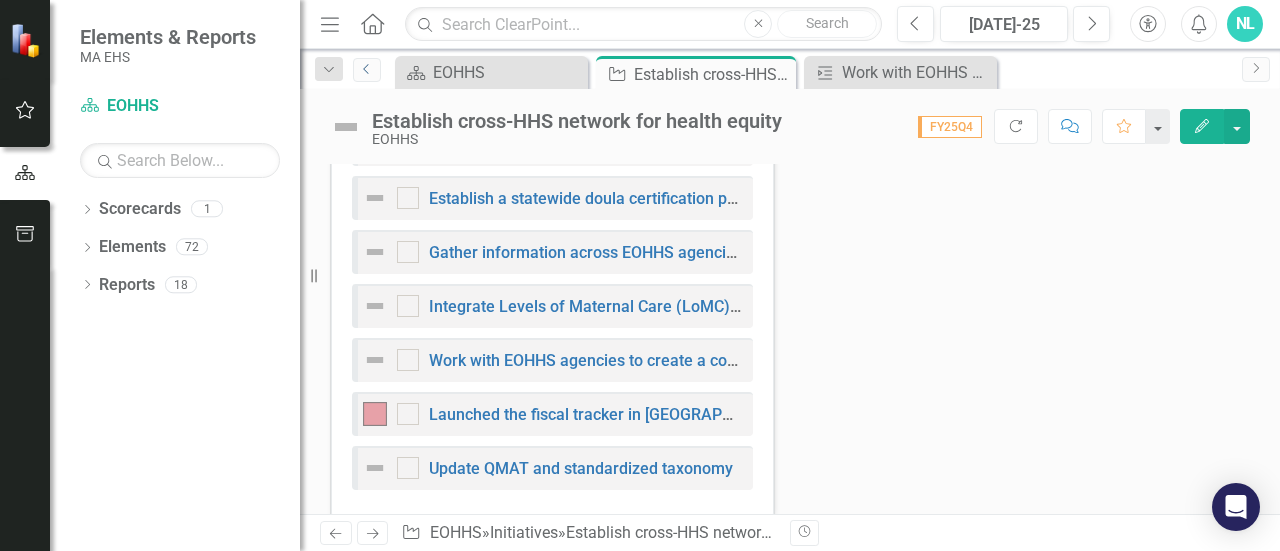scroll, scrollTop: 1398, scrollLeft: 0, axis: vertical 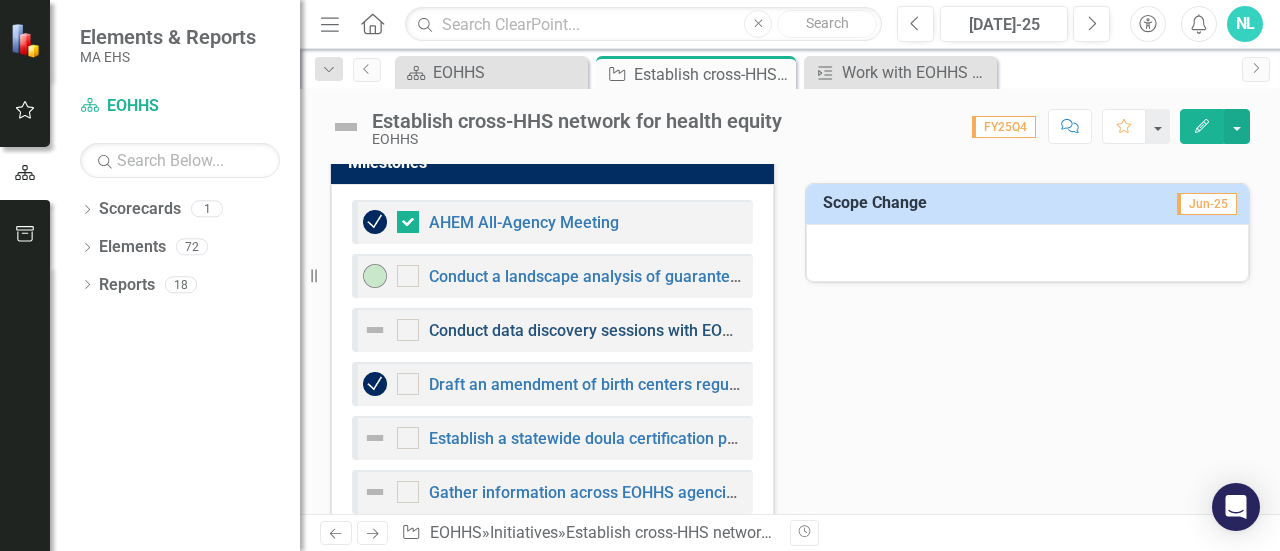 click on "Conduct data discovery sessions with EOHHS agencies to identify technical challenges to advancing RELD data completeness." at bounding box center (881, 330) 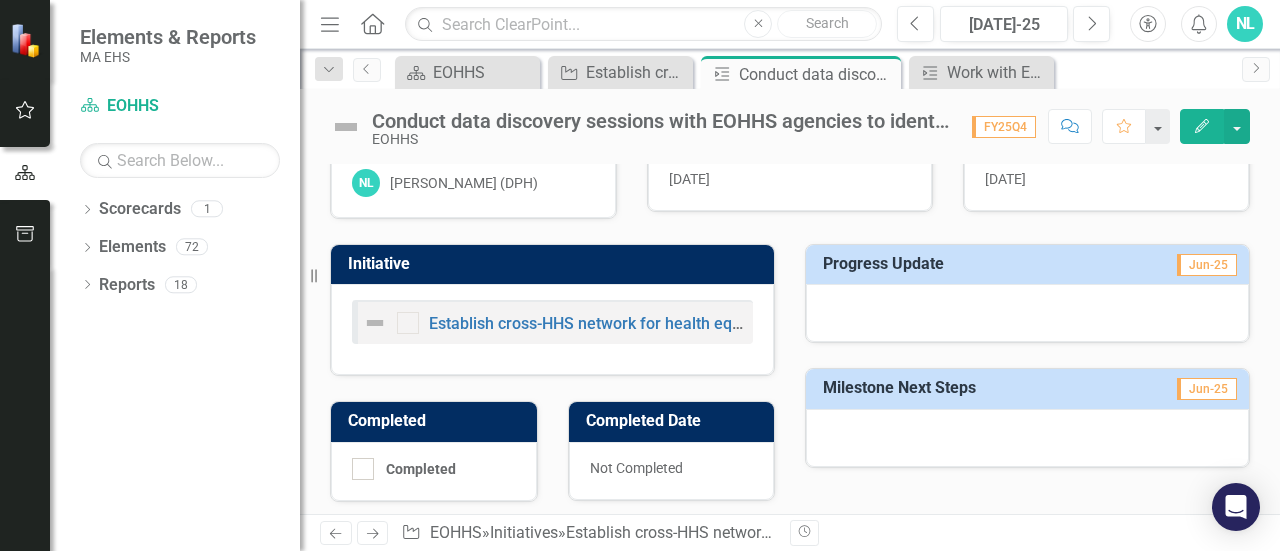 scroll, scrollTop: 0, scrollLeft: 0, axis: both 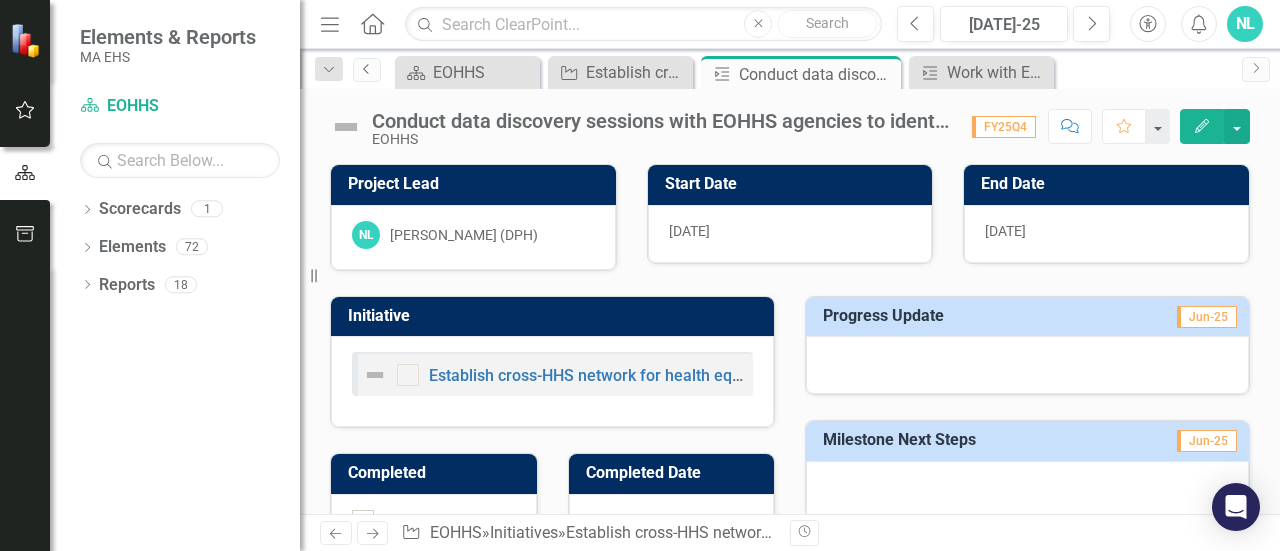 click on "Previous" 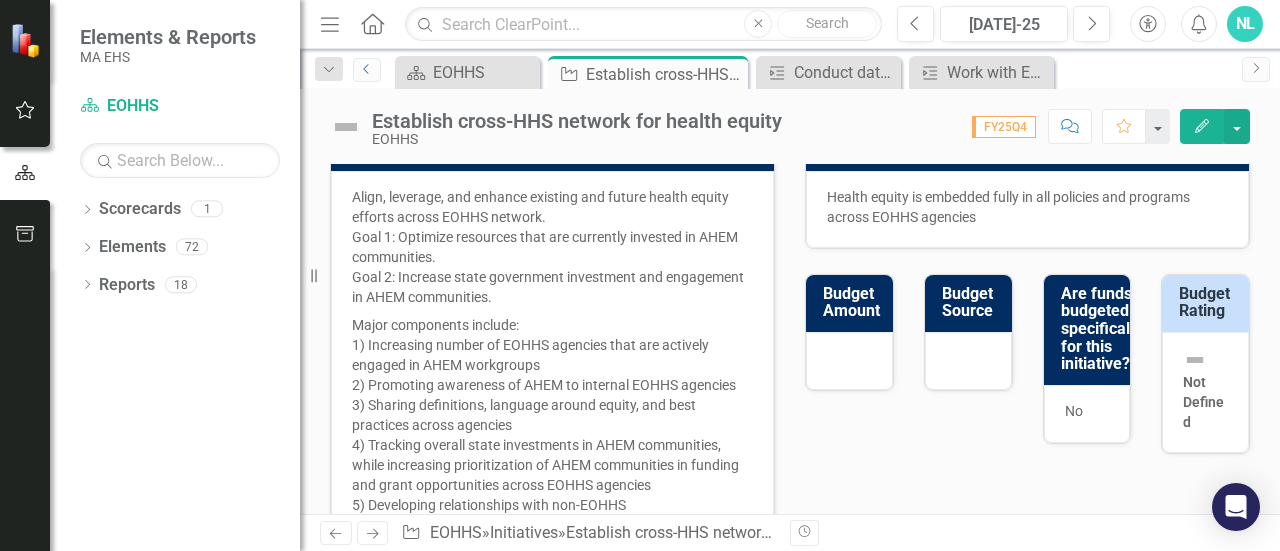 scroll, scrollTop: 248, scrollLeft: 0, axis: vertical 